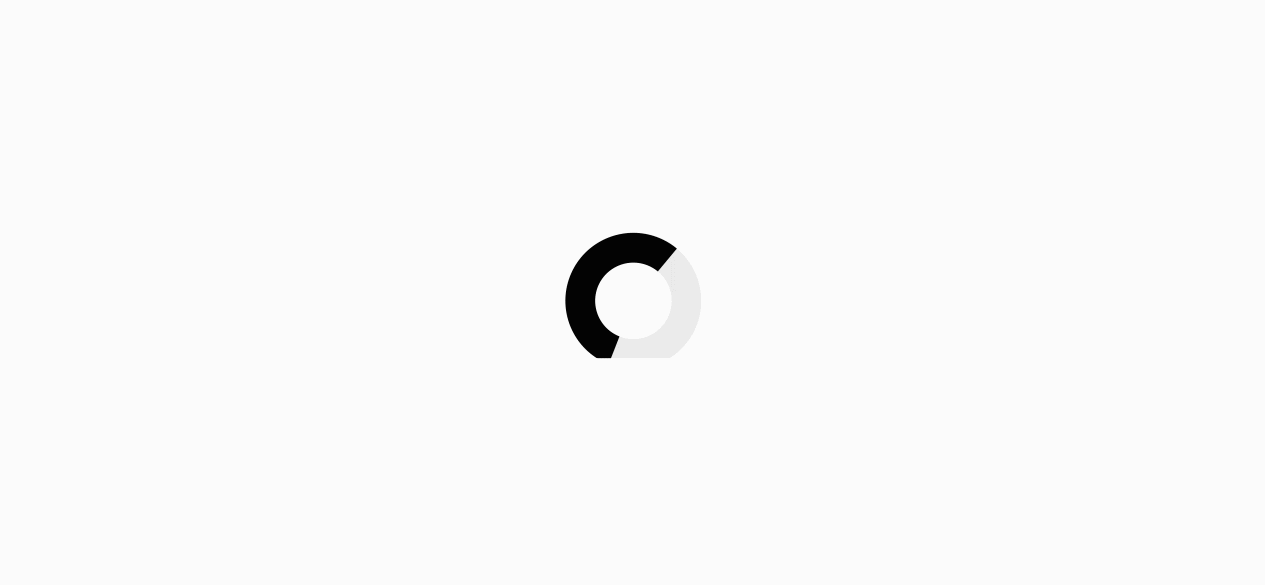 scroll, scrollTop: 0, scrollLeft: 0, axis: both 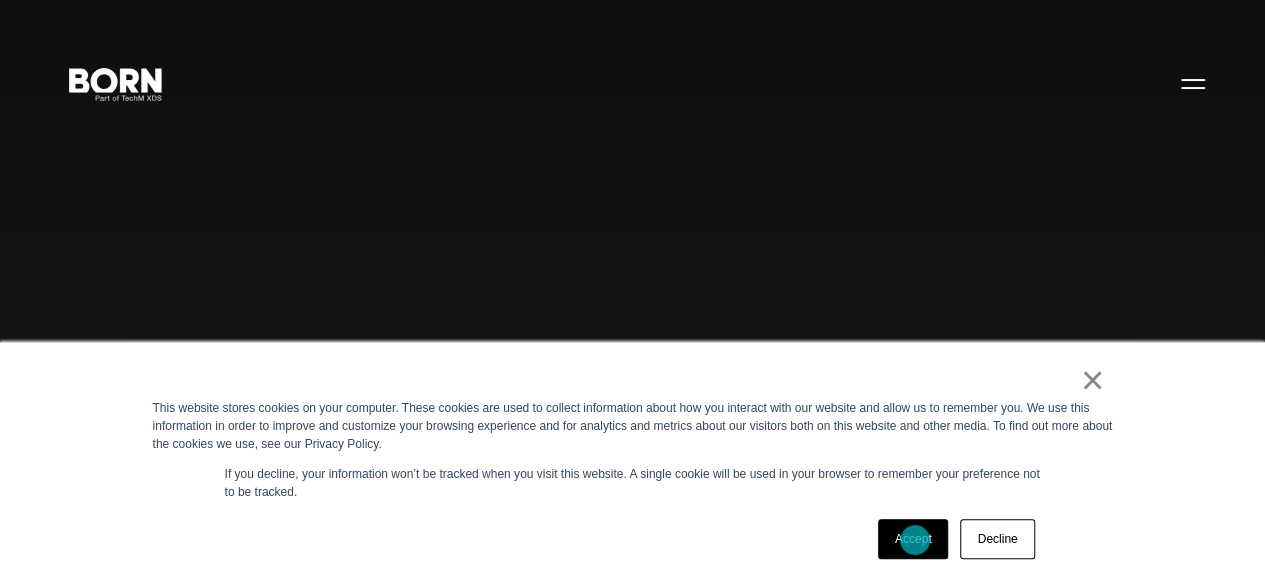 click on "Accept" at bounding box center [913, 539] 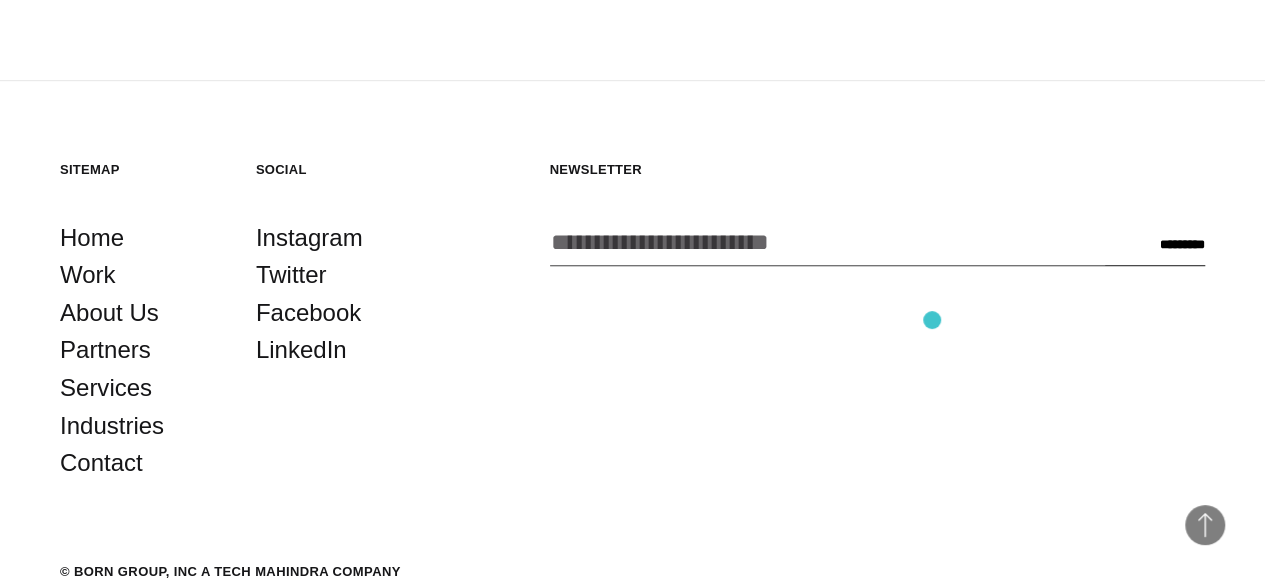 scroll, scrollTop: 4511, scrollLeft: 0, axis: vertical 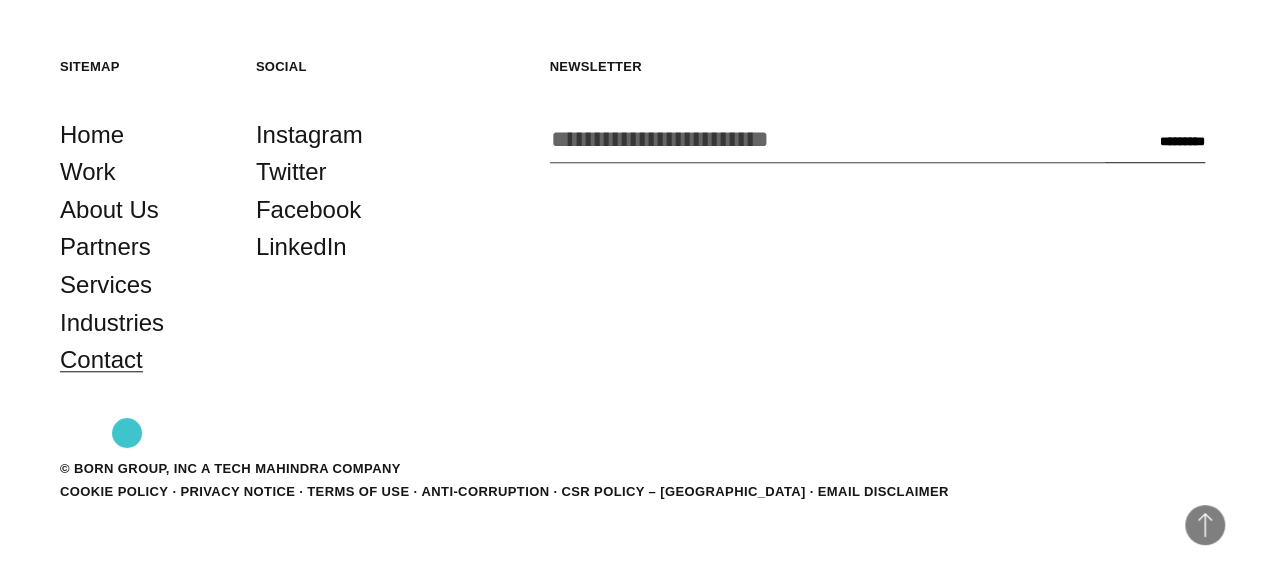 click on "Contact" at bounding box center [101, 360] 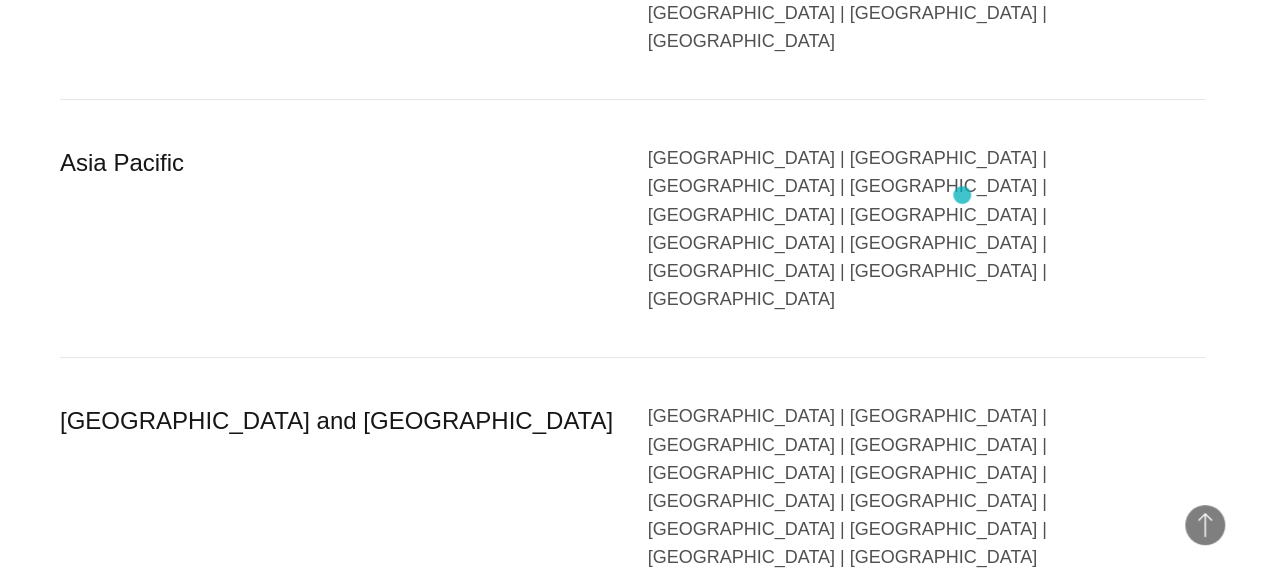 scroll, scrollTop: 4198, scrollLeft: 0, axis: vertical 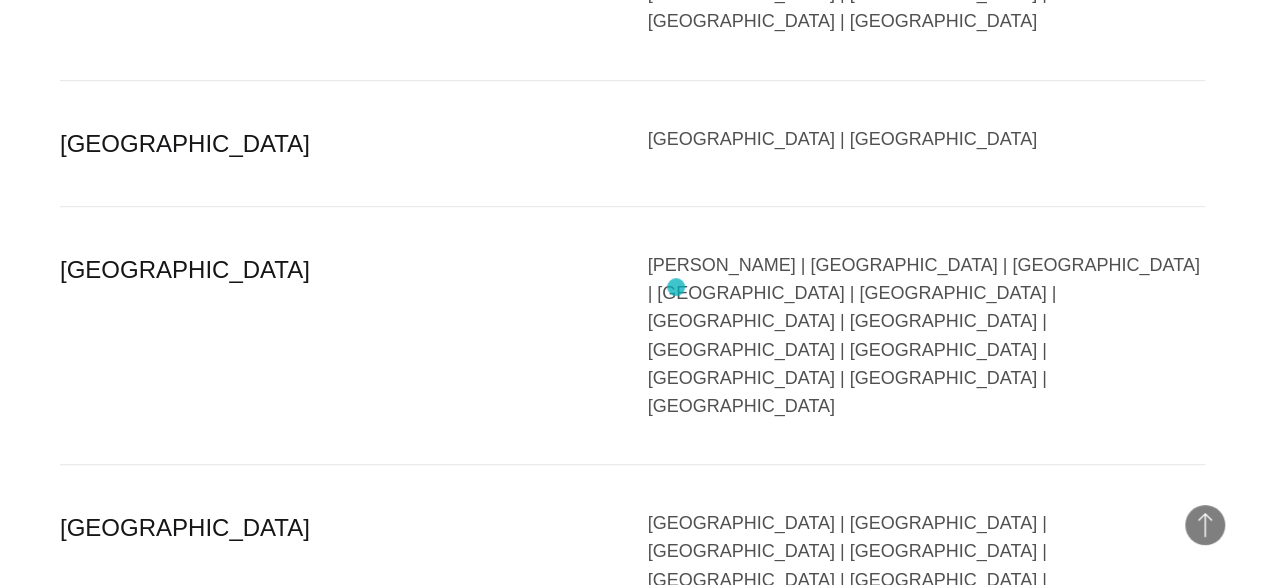 click on "Bangalore | Bhubaneswar | Chandigarh | Chennai | Gandhinagar | Gurgaon | Hyderabad | Kolkata | Mumbai | Mysore | Noida | Nagpur | Pune | Trivandrum | Visakhapatnam | Warangal" at bounding box center [927, 824] 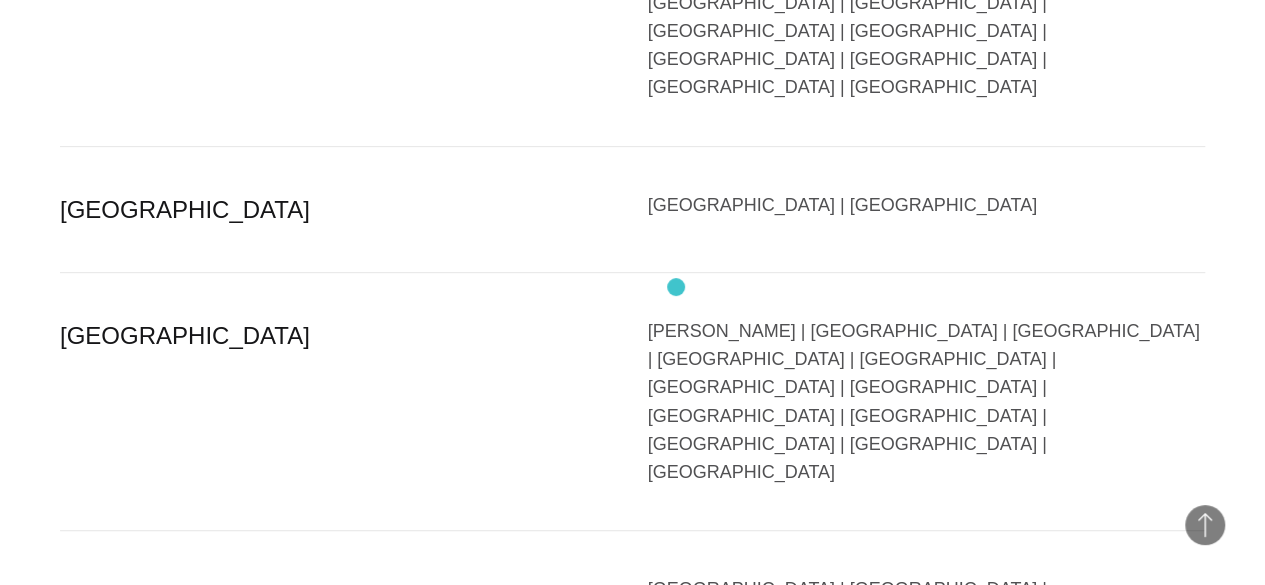scroll, scrollTop: 4136, scrollLeft: 0, axis: vertical 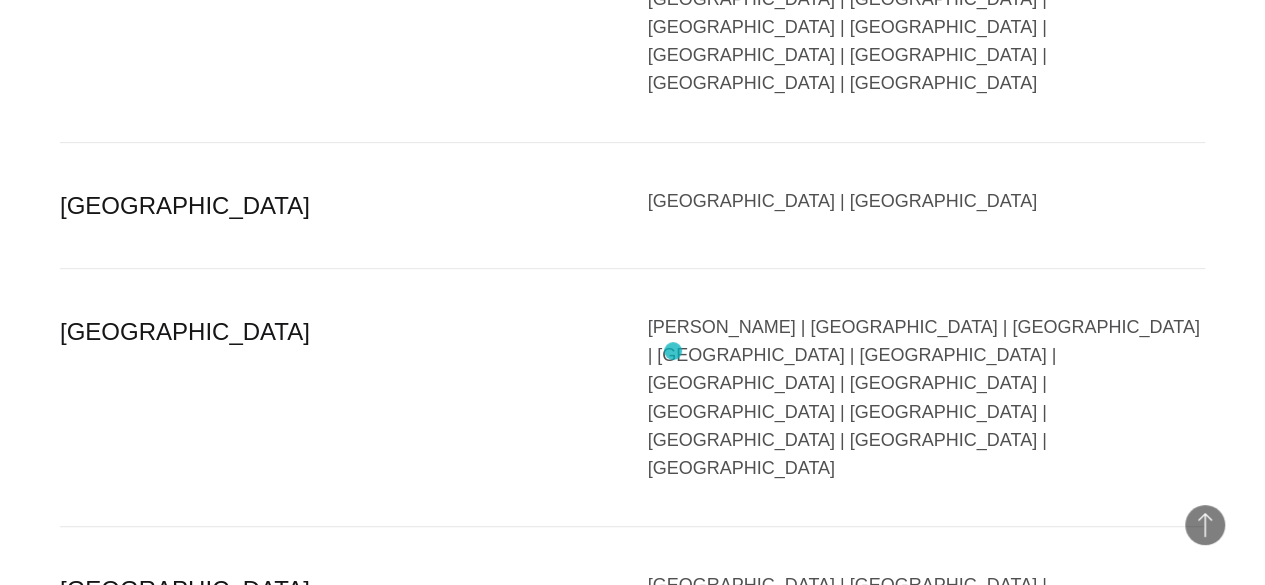 click on "Bangalore | Bhubaneswar | Chandigarh | Chennai | Gandhinagar | Gurgaon | Hyderabad | Kolkata | Mumbai | Mysore | Noida | Nagpur | Pune | Trivandrum | Visakhapatnam | Warangal" at bounding box center (927, 886) 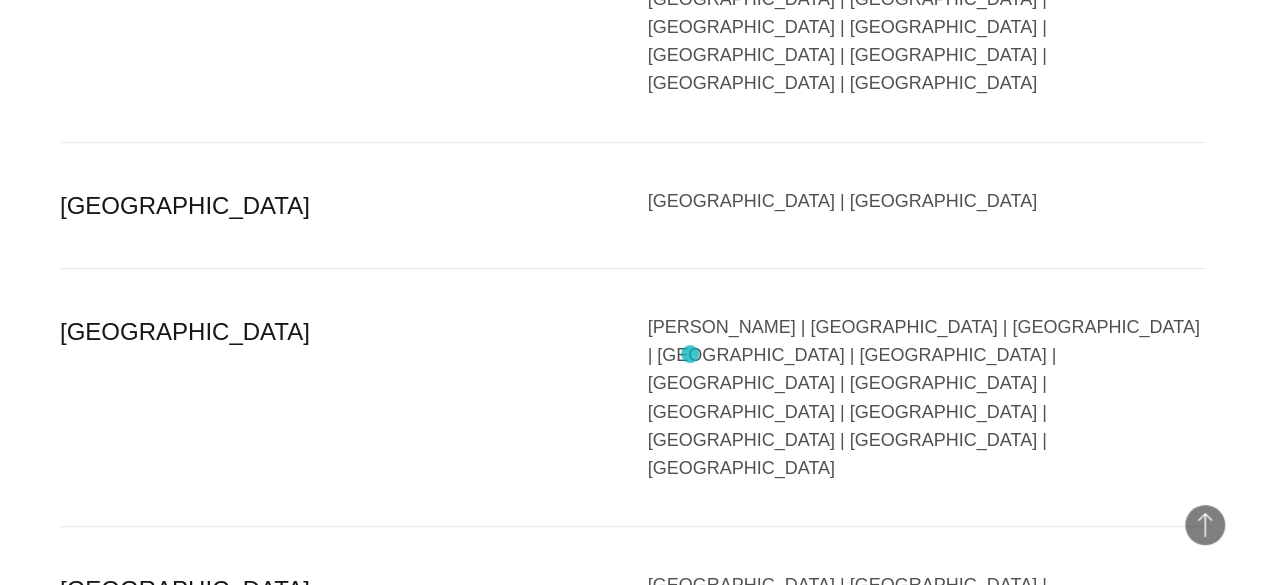 click on "Bangalore | Bhubaneswar | Chandigarh | Chennai | Gandhinagar | Gurgaon | Hyderabad | Kolkata | Mumbai | Mysore | Noida | Nagpur | Pune | Trivandrum | Visakhapatnam | Warangal" at bounding box center (927, 886) 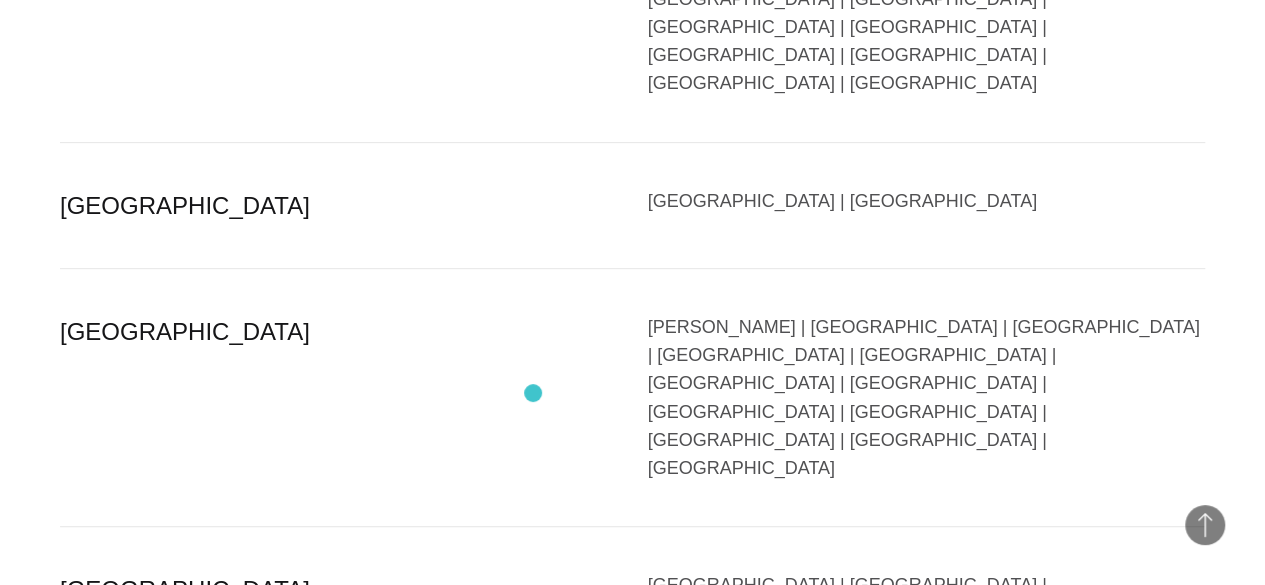 click on "[GEOGRAPHIC_DATA]" at bounding box center (339, 886) 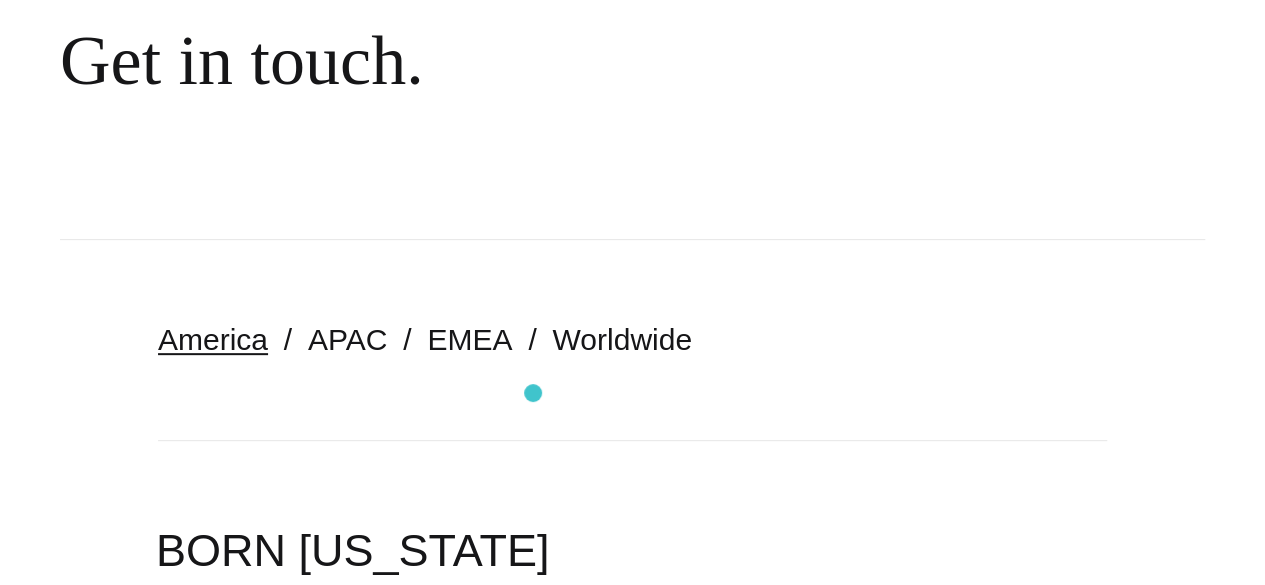 scroll, scrollTop: 0, scrollLeft: 0, axis: both 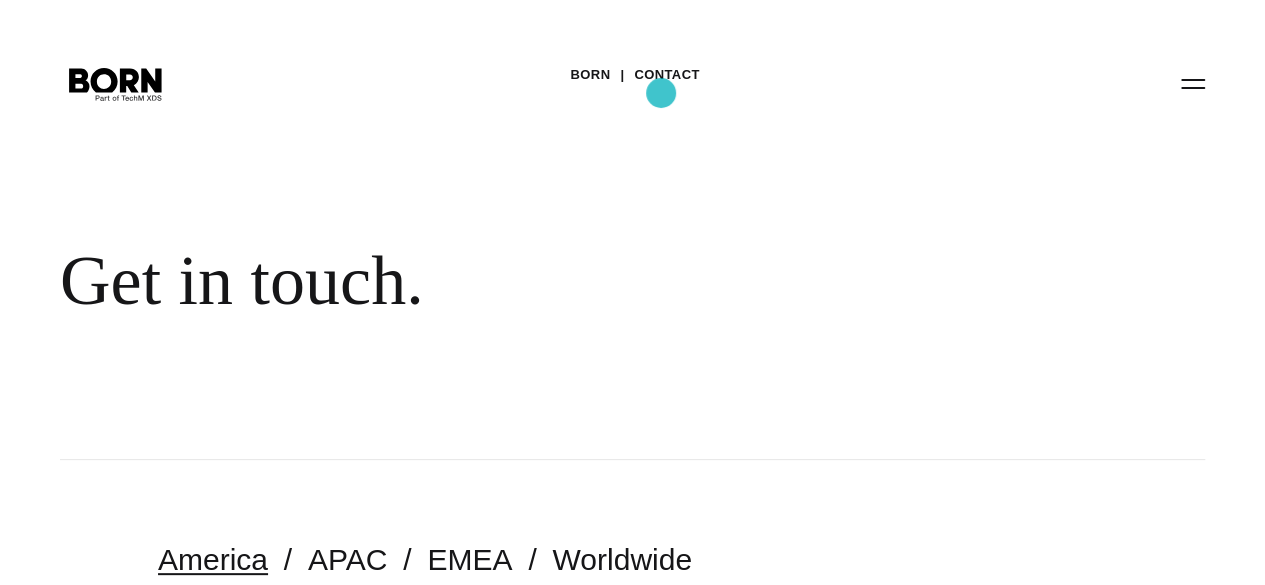 click on "Contact" at bounding box center (666, 75) 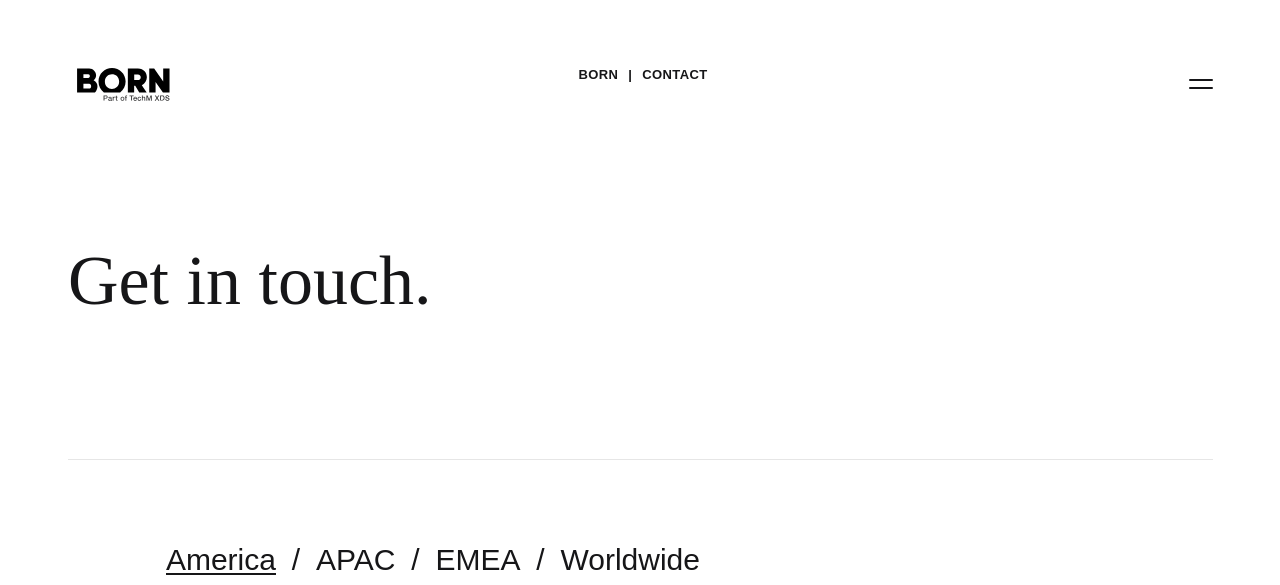 scroll, scrollTop: 0, scrollLeft: 0, axis: both 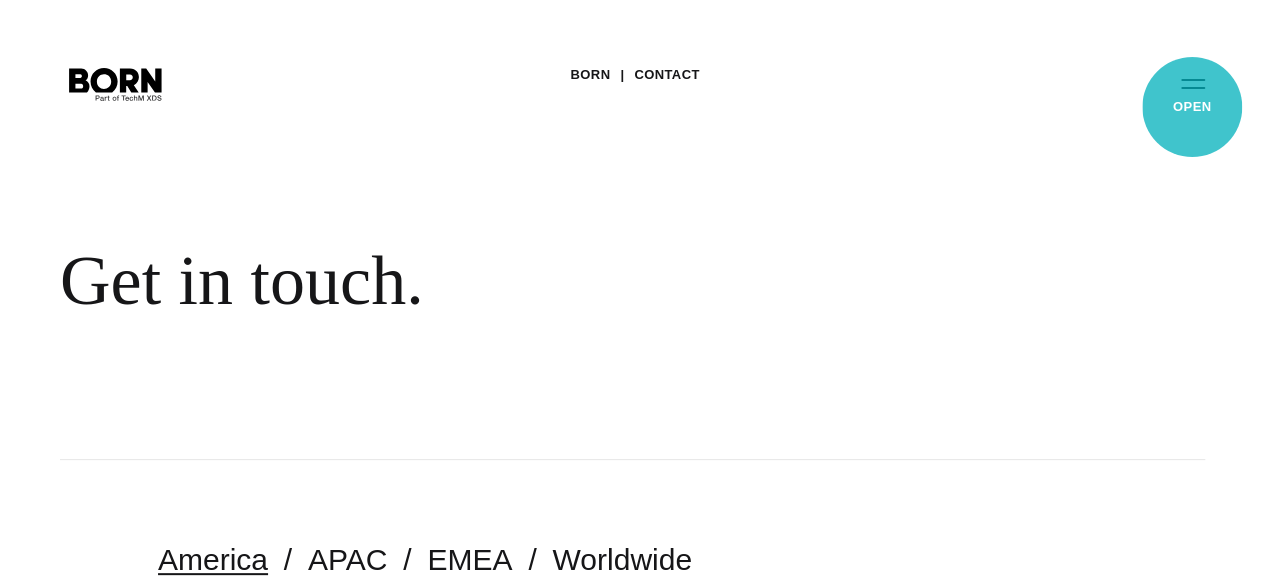 click on "Primary Menu" at bounding box center (1193, 83) 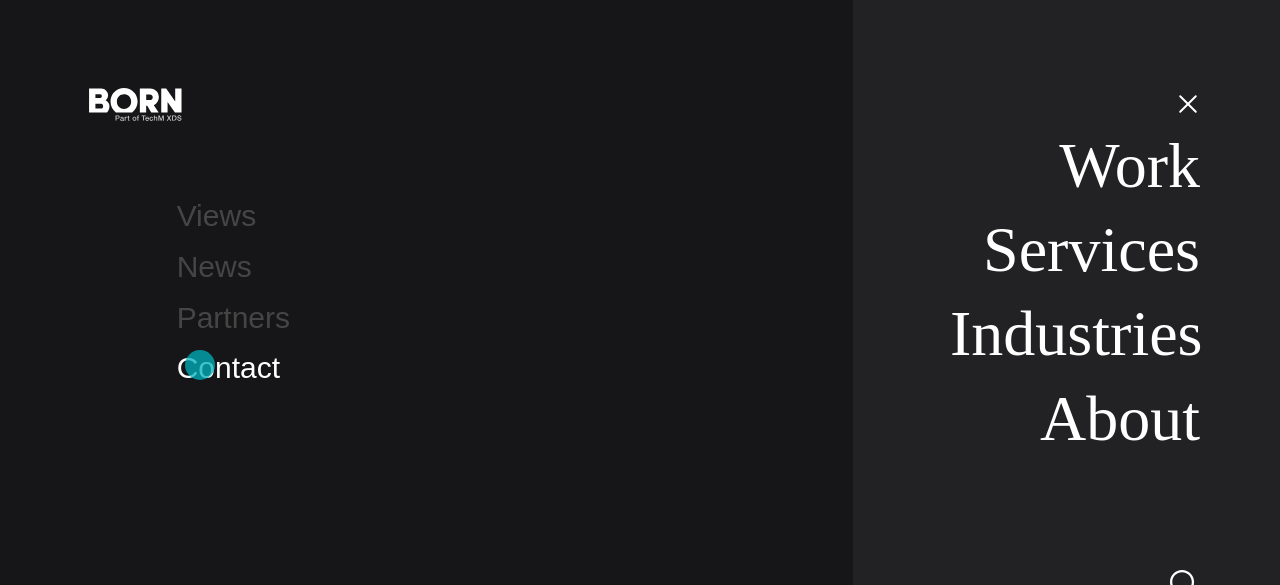 click on "Contact" at bounding box center (228, 367) 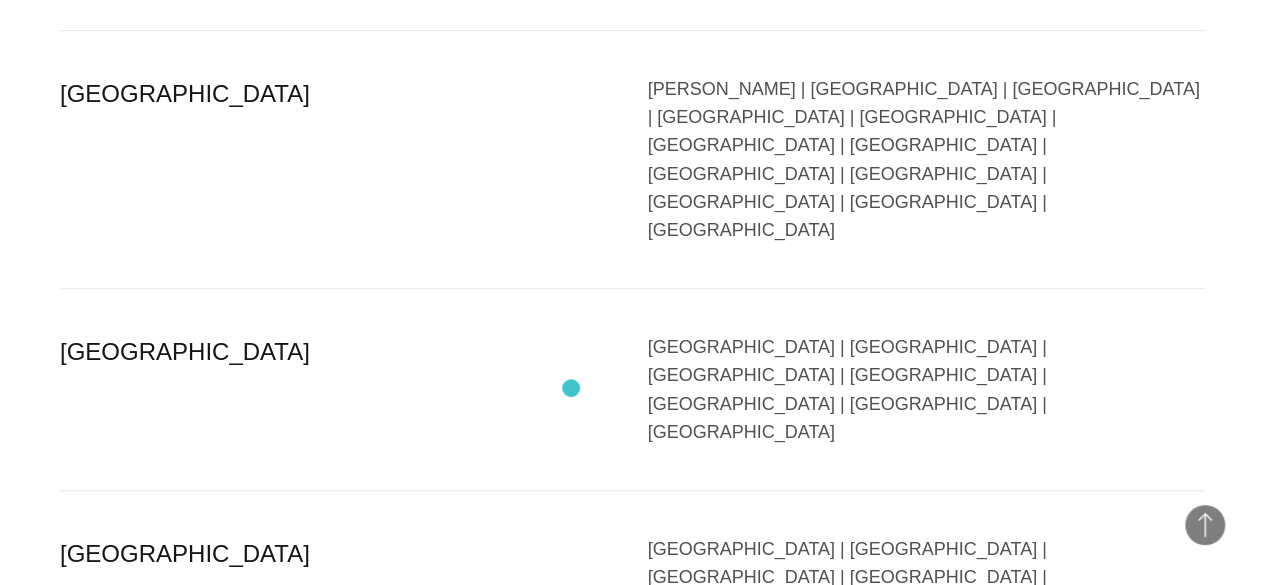 scroll, scrollTop: 4372, scrollLeft: 0, axis: vertical 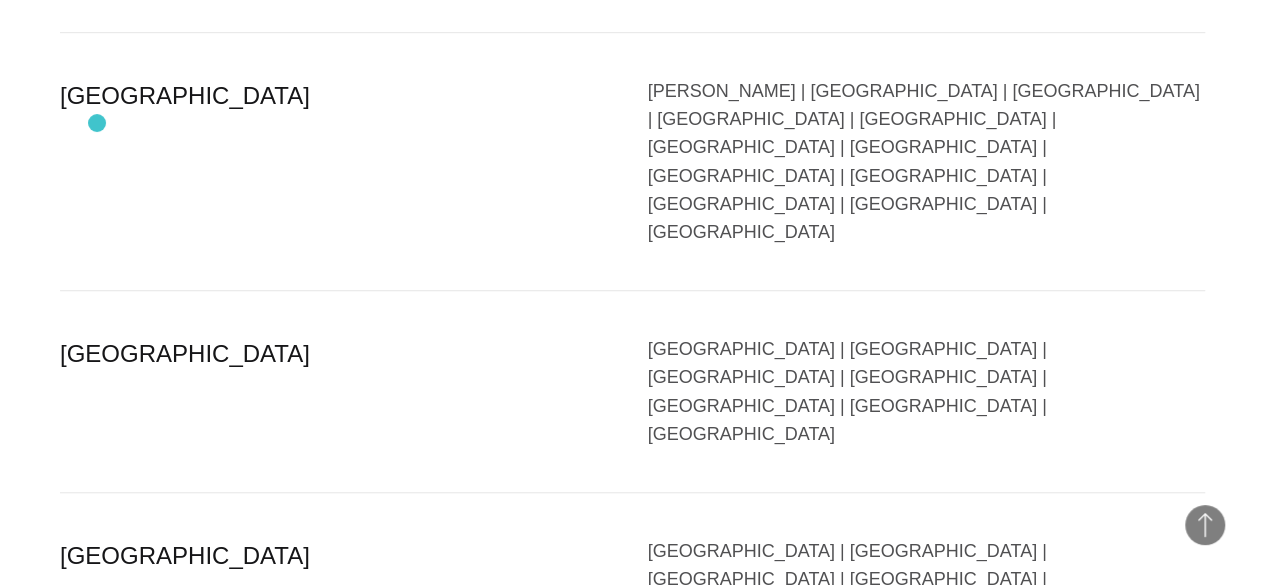click on "[GEOGRAPHIC_DATA]" at bounding box center [339, 650] 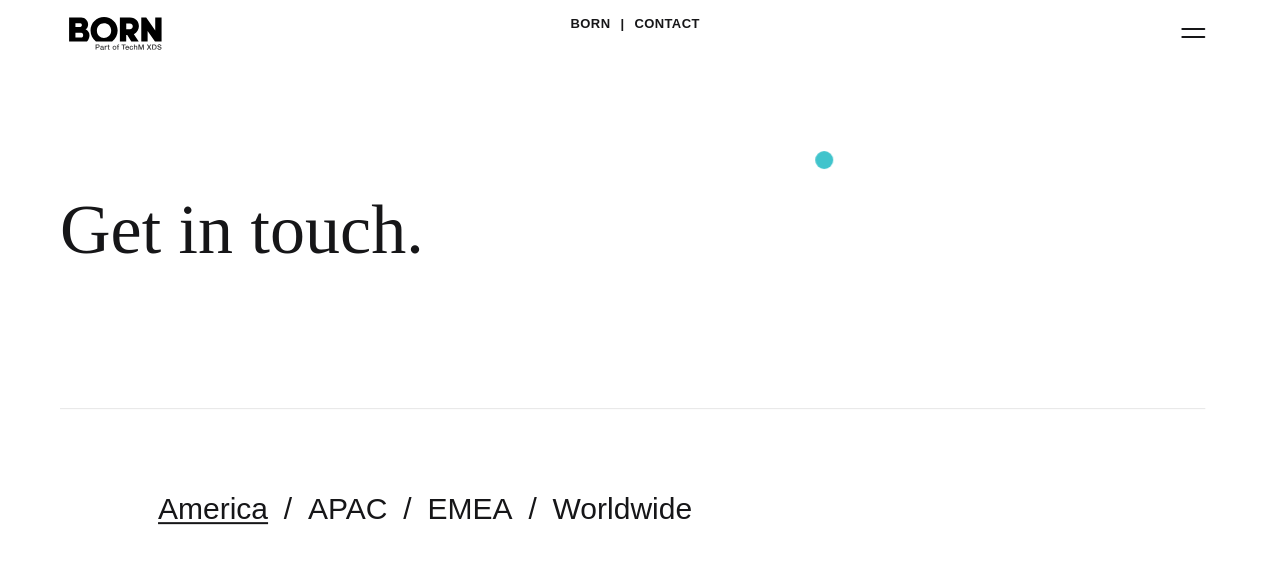 scroll, scrollTop: 0, scrollLeft: 0, axis: both 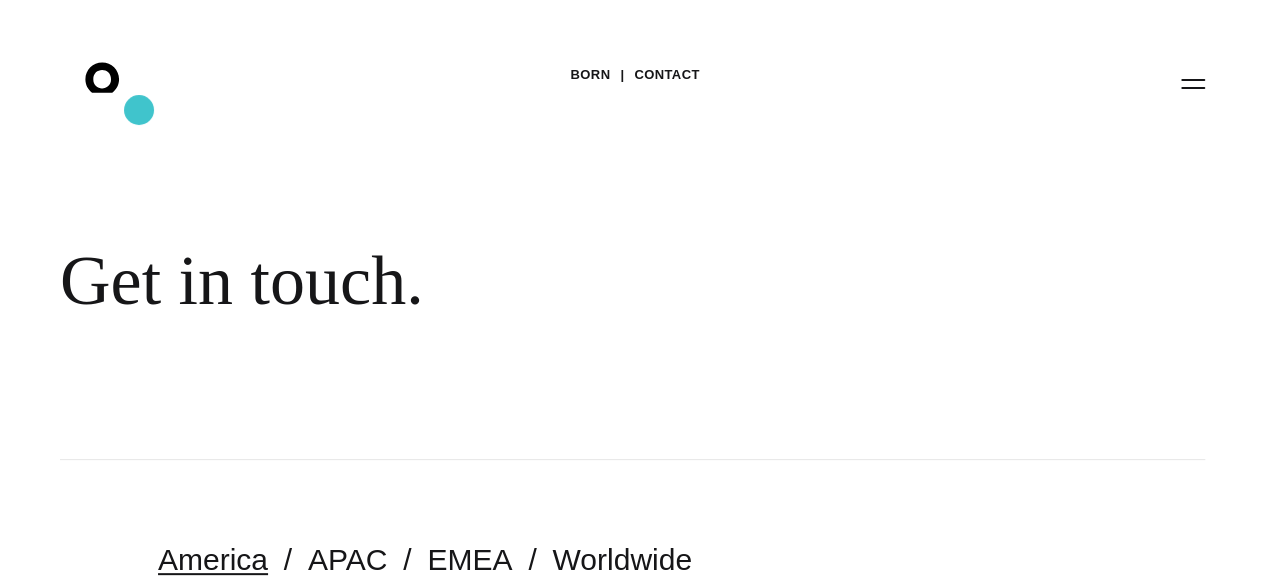 click on ".st0{display:none;}
.st1{display:inline;}
.st2{font-family:'HelveticaNeue-Medium';}
.st3{font-size:22.3355px;}
.st4{fill:#FFFFFF;}
.st5{fill:#CCCCCB;}
.st6{display:inline;fill:#FFFFFF;}" 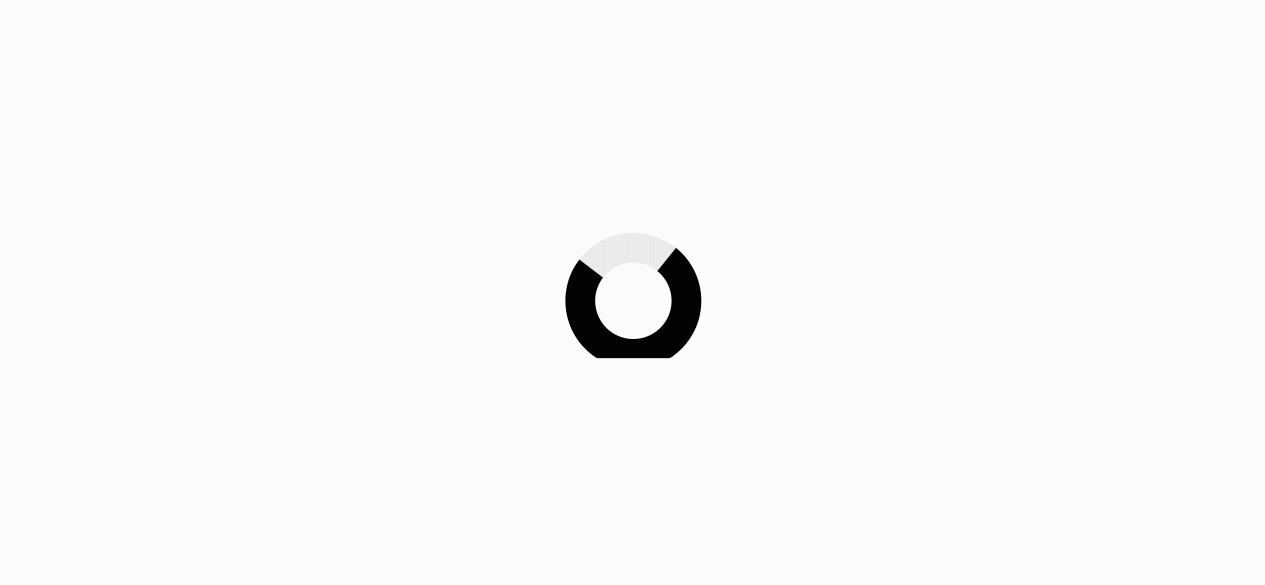 scroll, scrollTop: 0, scrollLeft: 0, axis: both 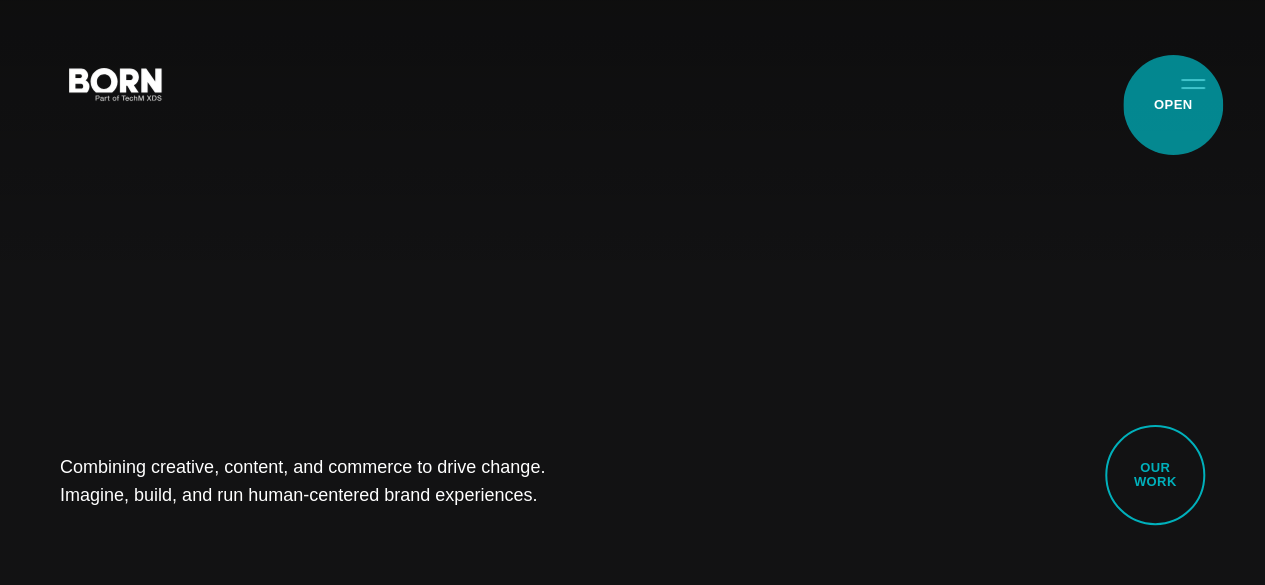 click on "Primary Menu" at bounding box center [1193, 83] 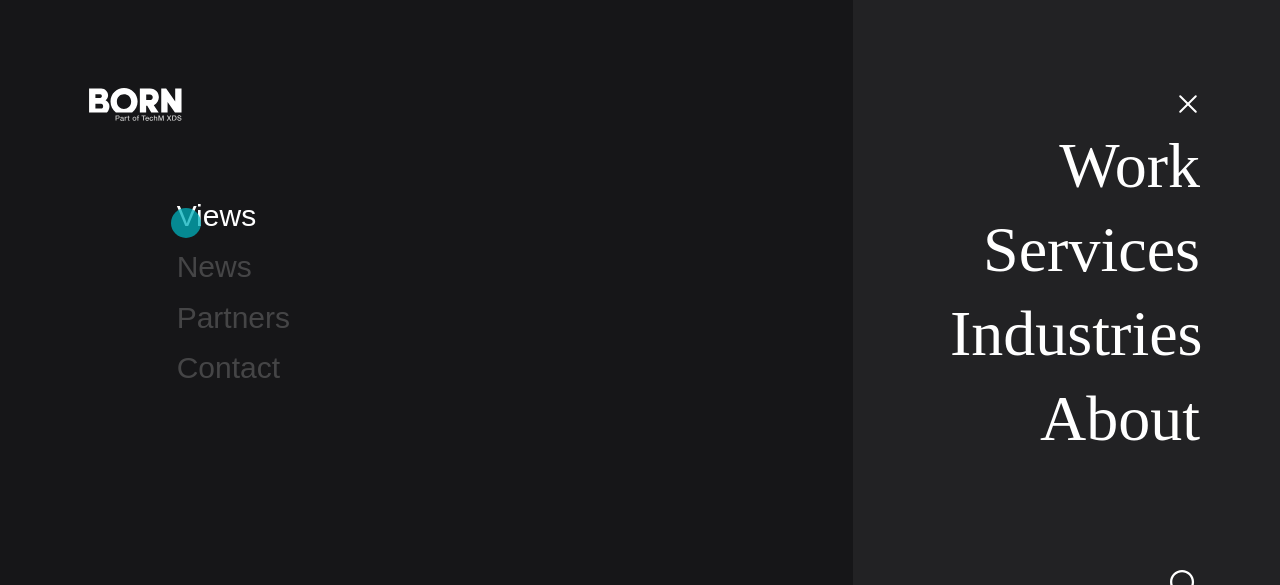 click on "Views" at bounding box center (216, 215) 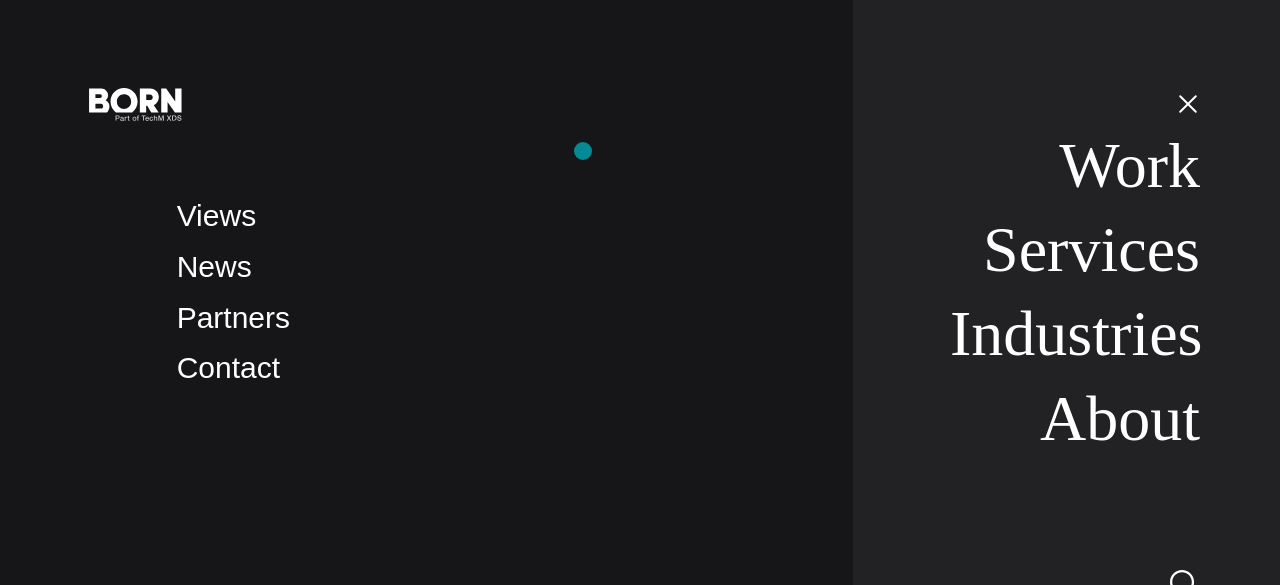 click on "Views
News
Partners
Contact" at bounding box center (495, 292) 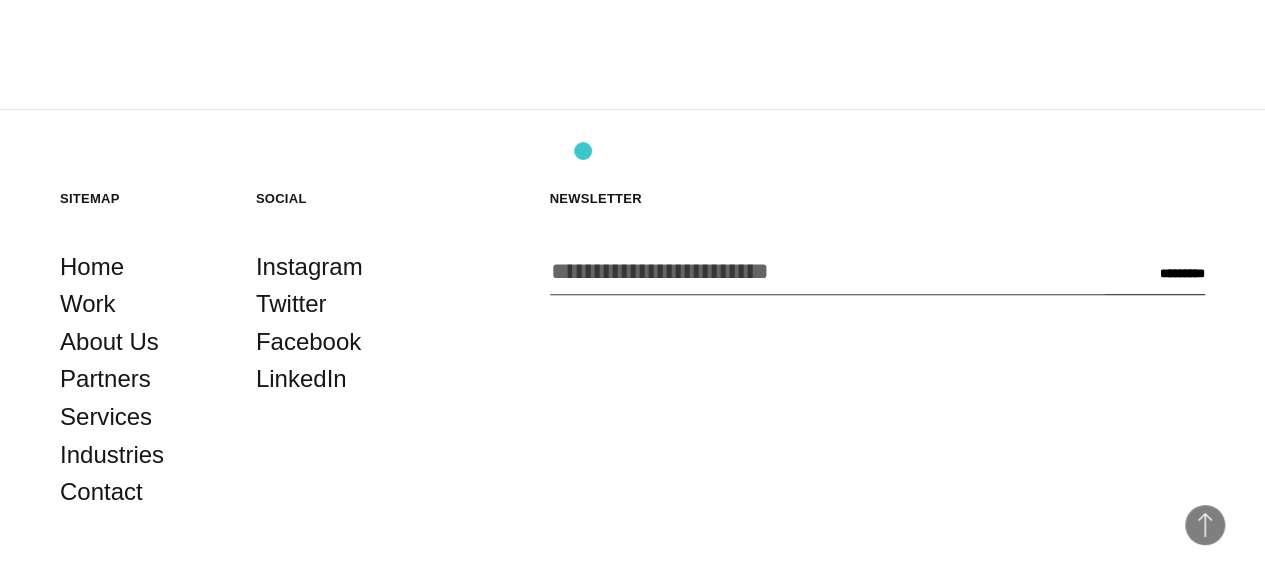 scroll, scrollTop: 4562, scrollLeft: 0, axis: vertical 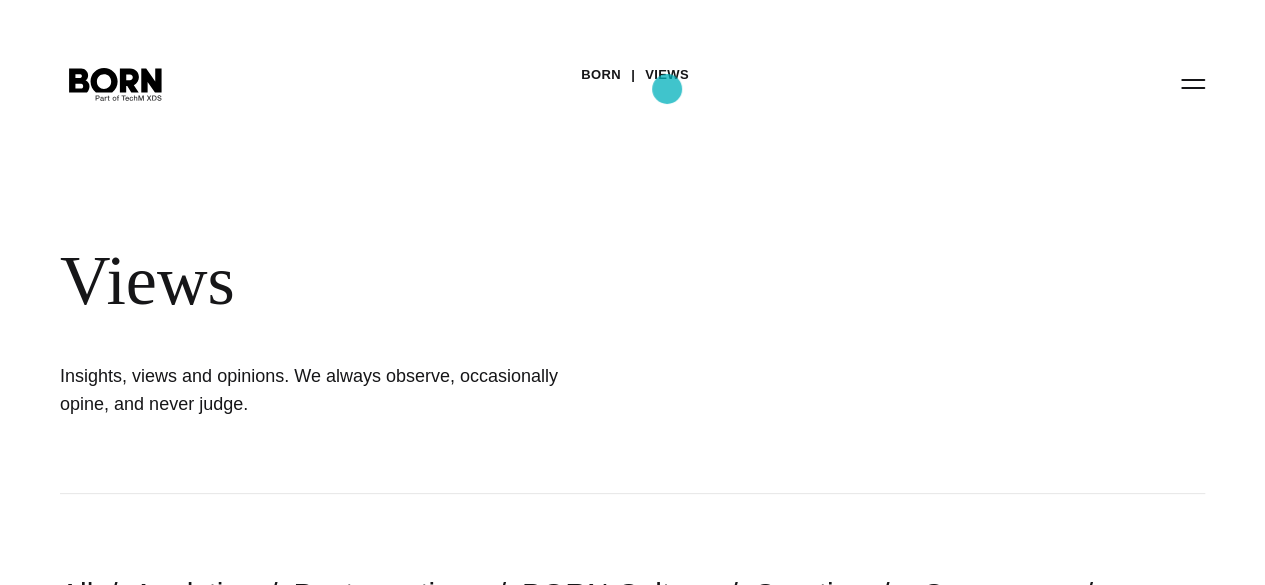 click on "Views" at bounding box center [667, 75] 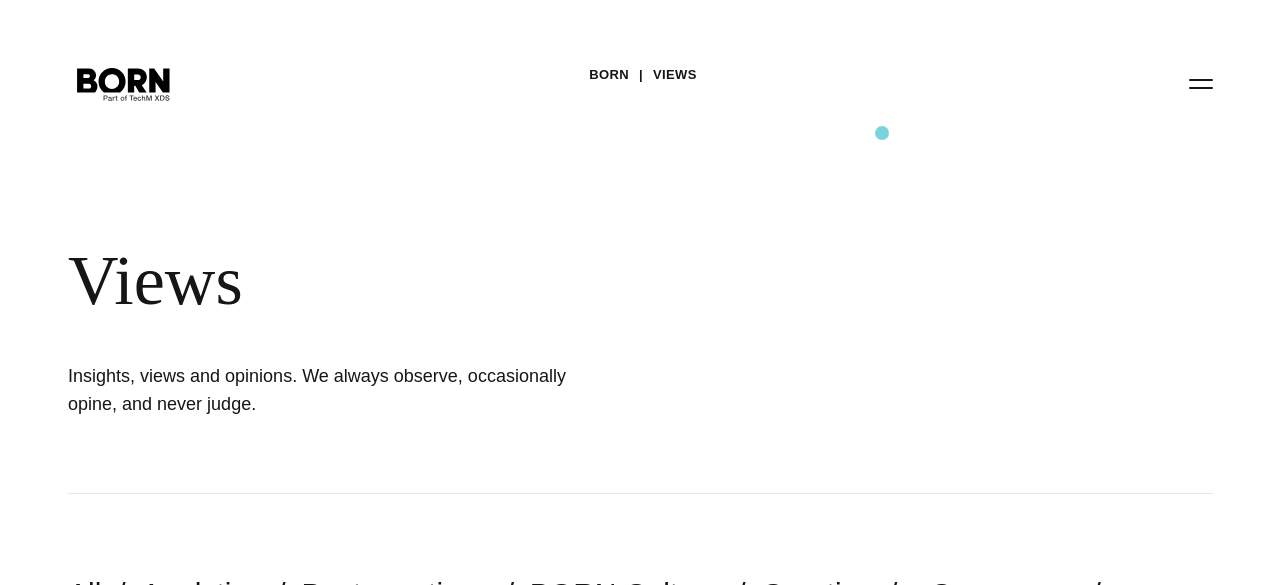 scroll, scrollTop: 0, scrollLeft: 0, axis: both 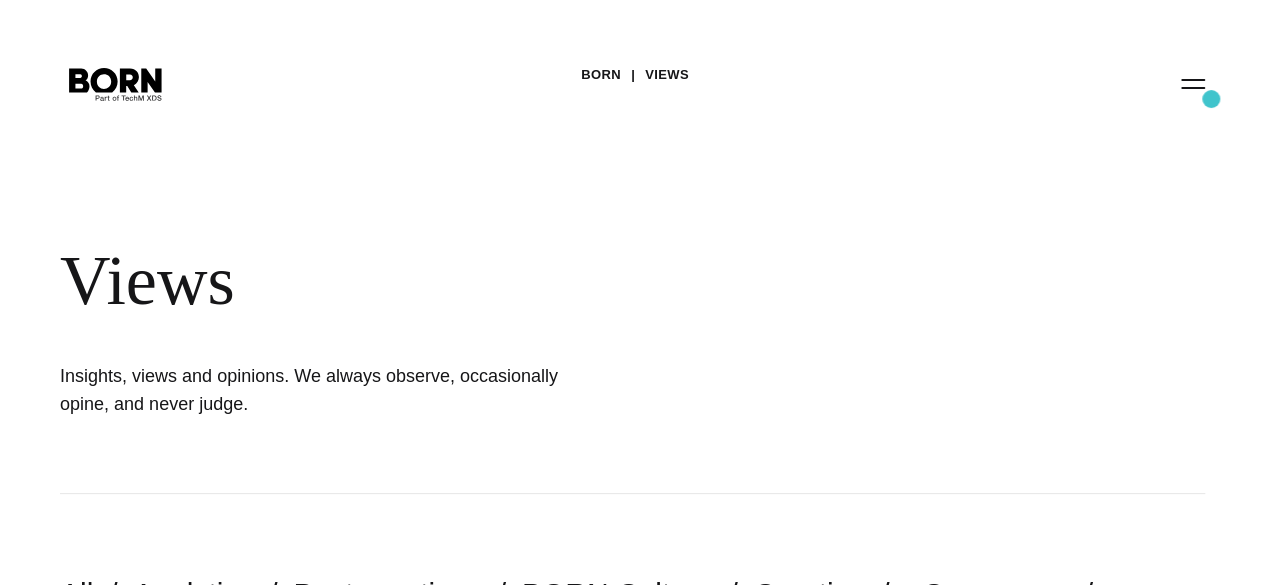 click on "BORN
Views
Views
Insights, views and opinions. We always observe, occasionally opine, and never judge." at bounding box center (632, 247) 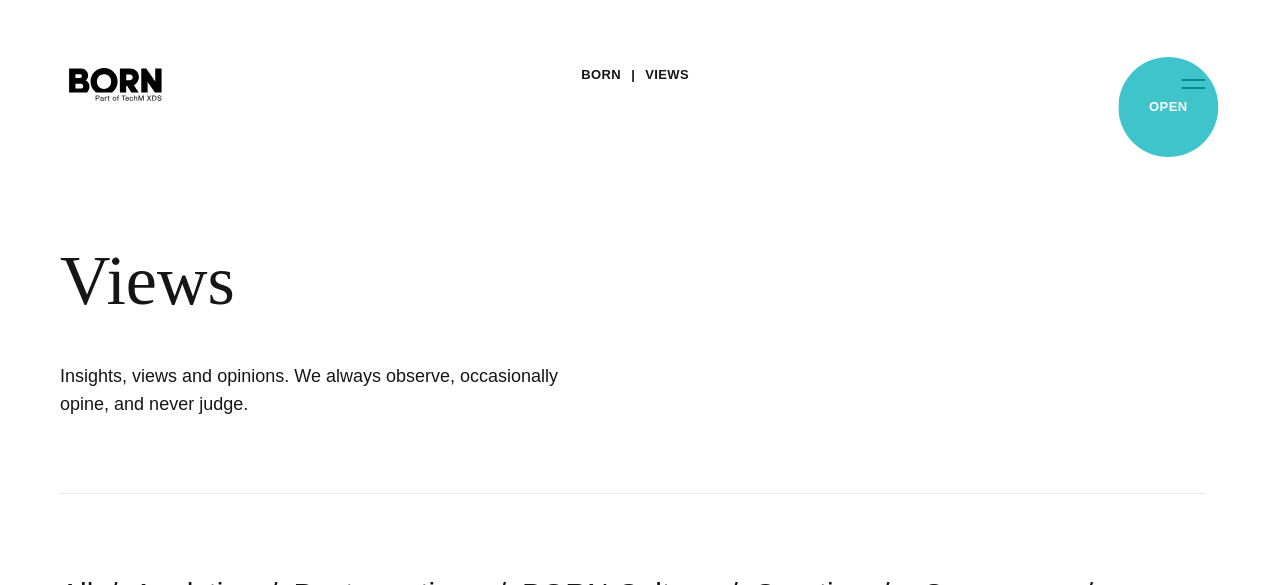 click on "Primary Menu" at bounding box center [1193, 83] 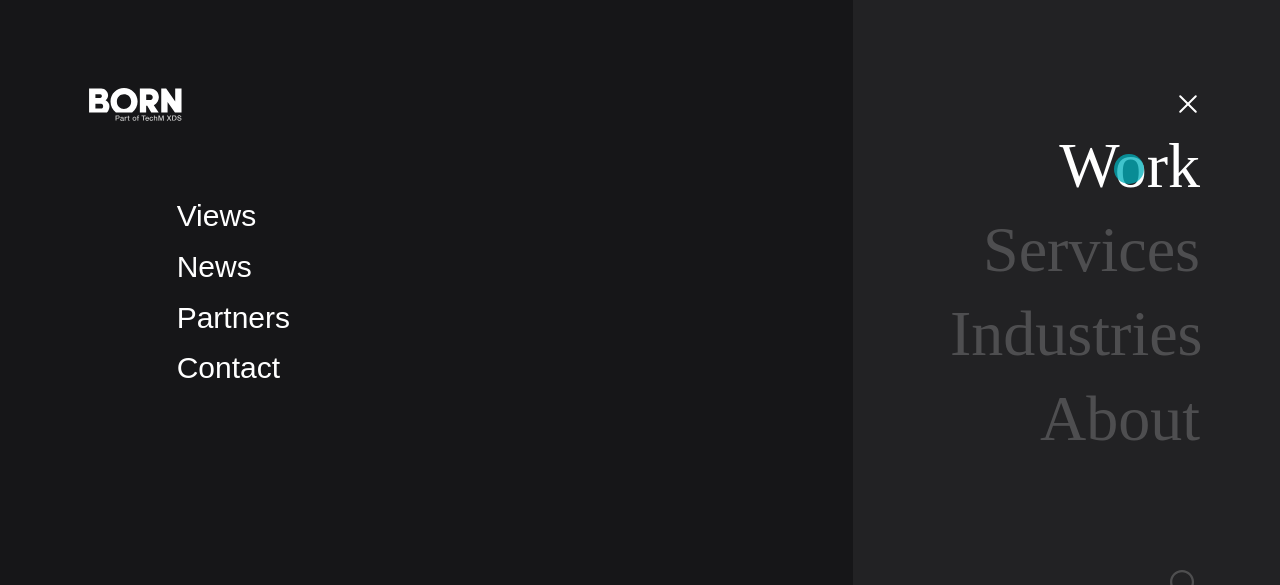 click on "Work" at bounding box center (1129, 165) 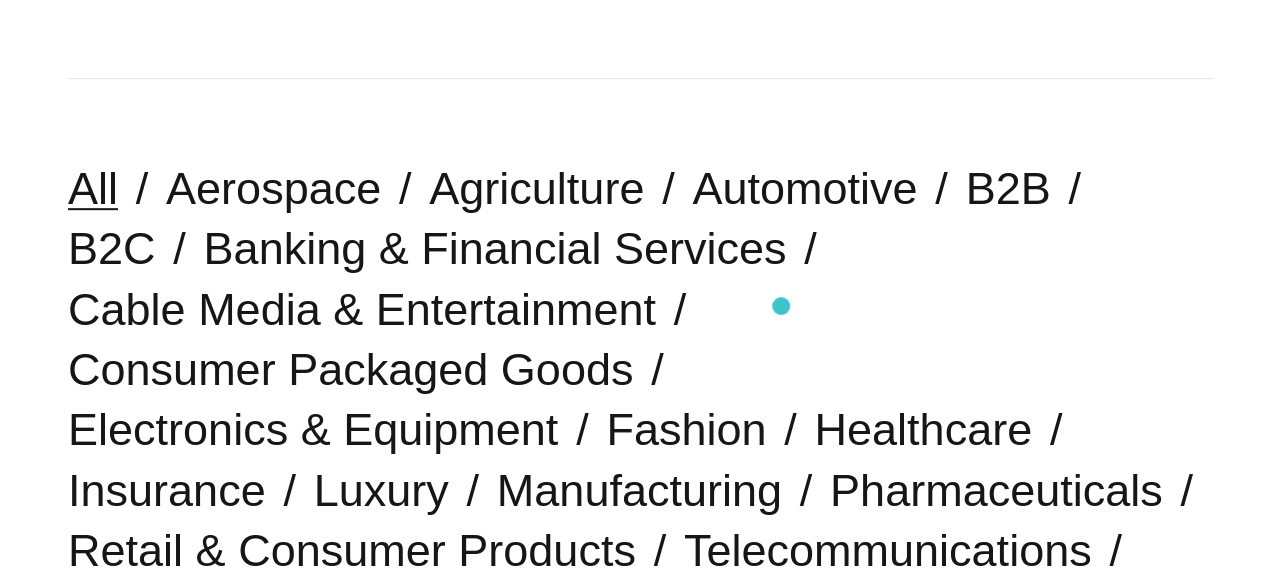 scroll, scrollTop: 0, scrollLeft: 0, axis: both 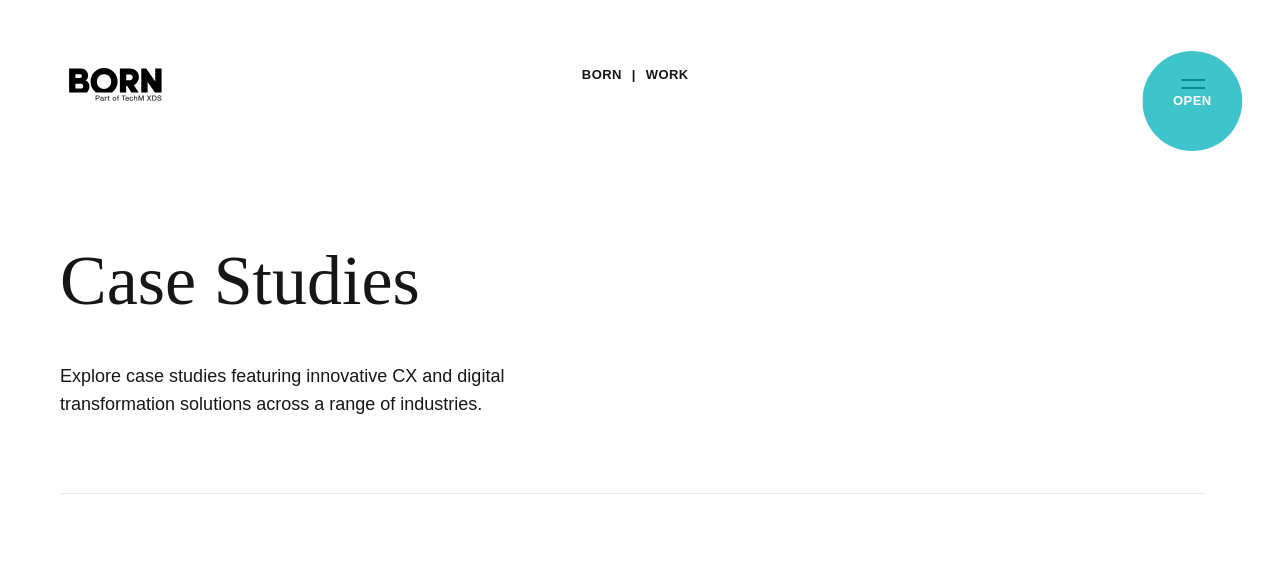 click on "Primary Menu" at bounding box center (1193, 83) 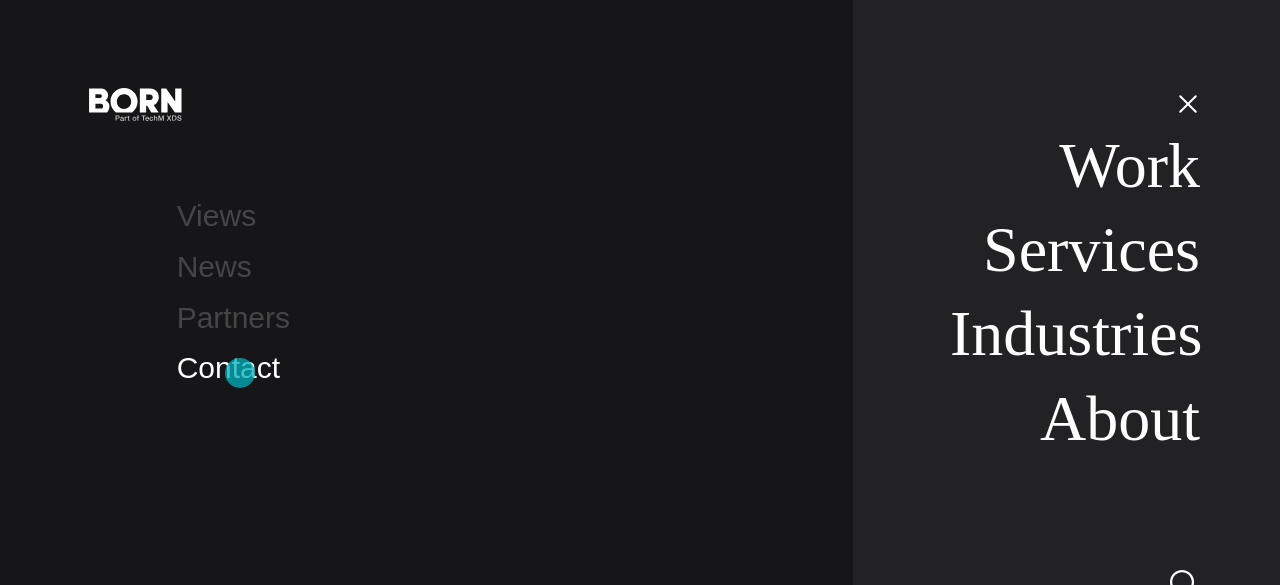 click on "Contact" at bounding box center (228, 367) 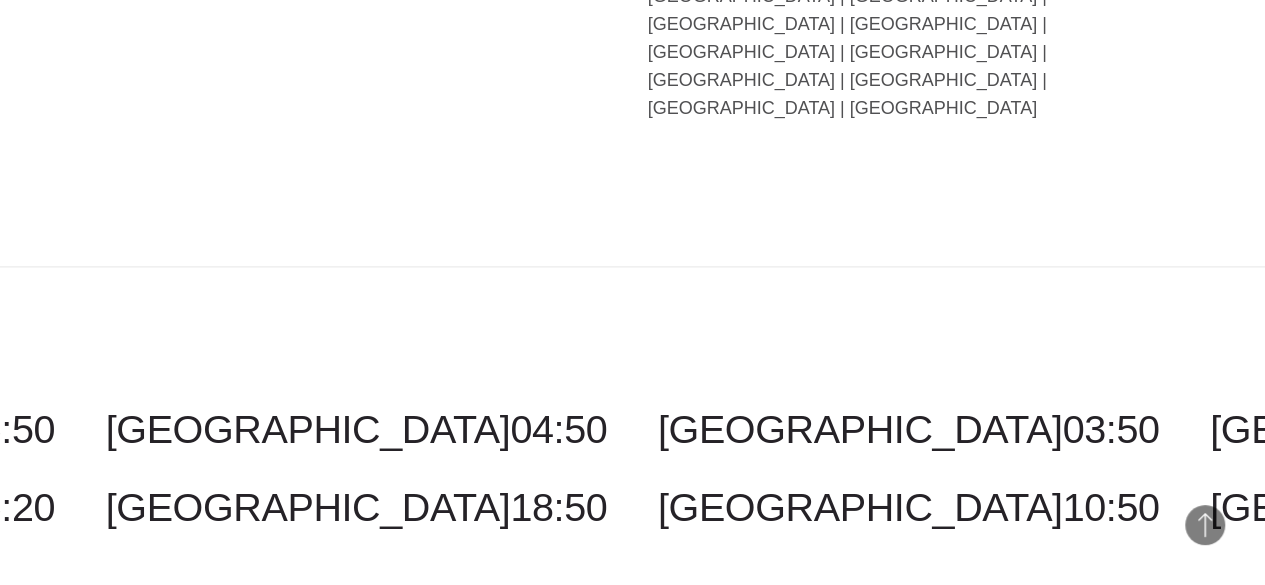 scroll, scrollTop: 5025, scrollLeft: 0, axis: vertical 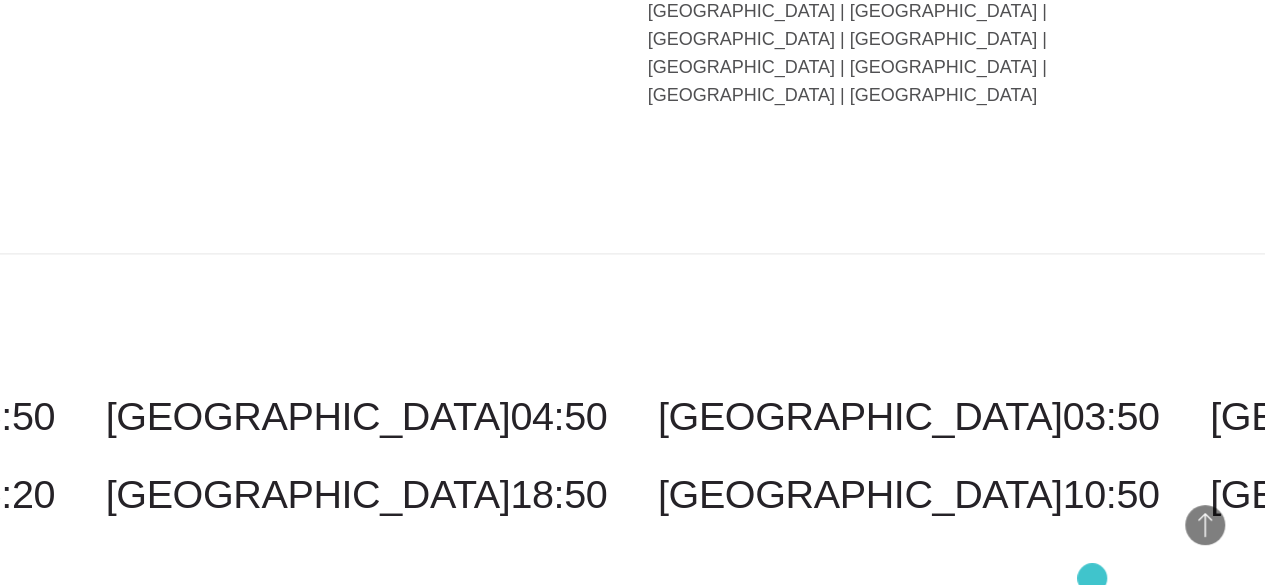 click on "Email Disclaimer" at bounding box center [883, 1170] 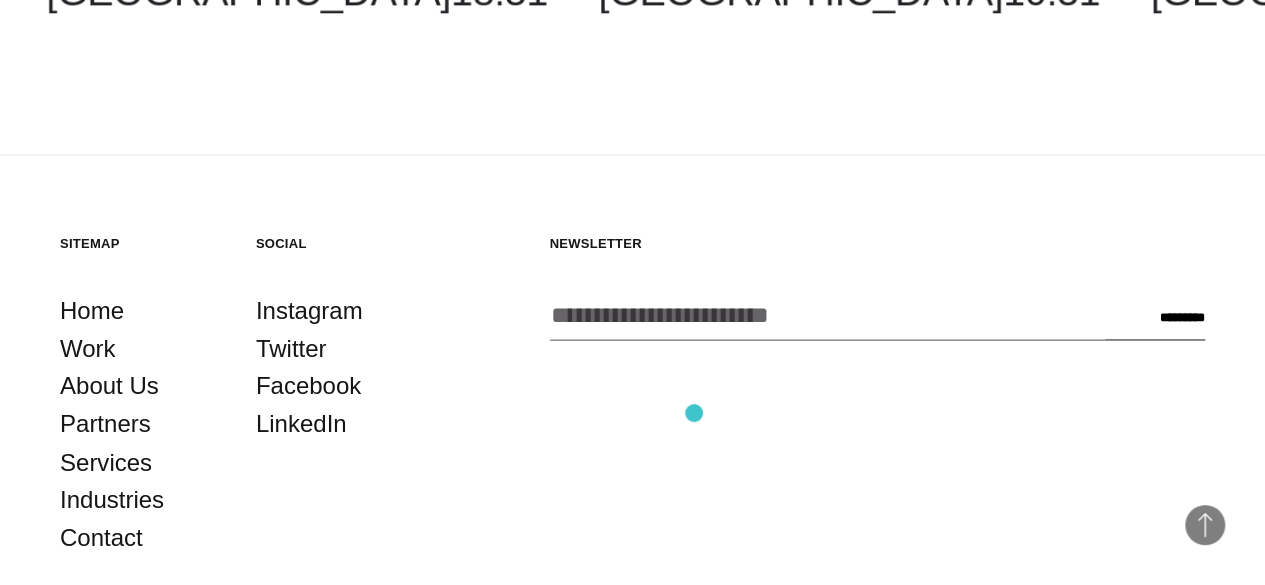 scroll, scrollTop: 1639, scrollLeft: 0, axis: vertical 